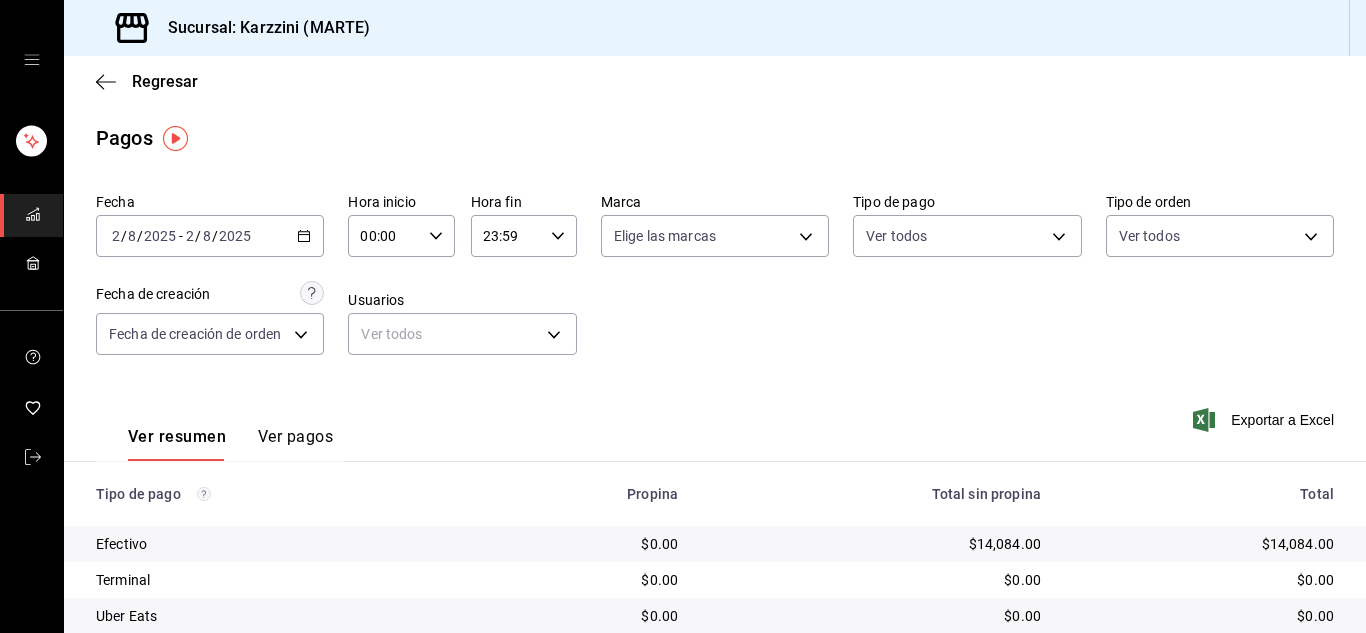 scroll, scrollTop: 0, scrollLeft: 0, axis: both 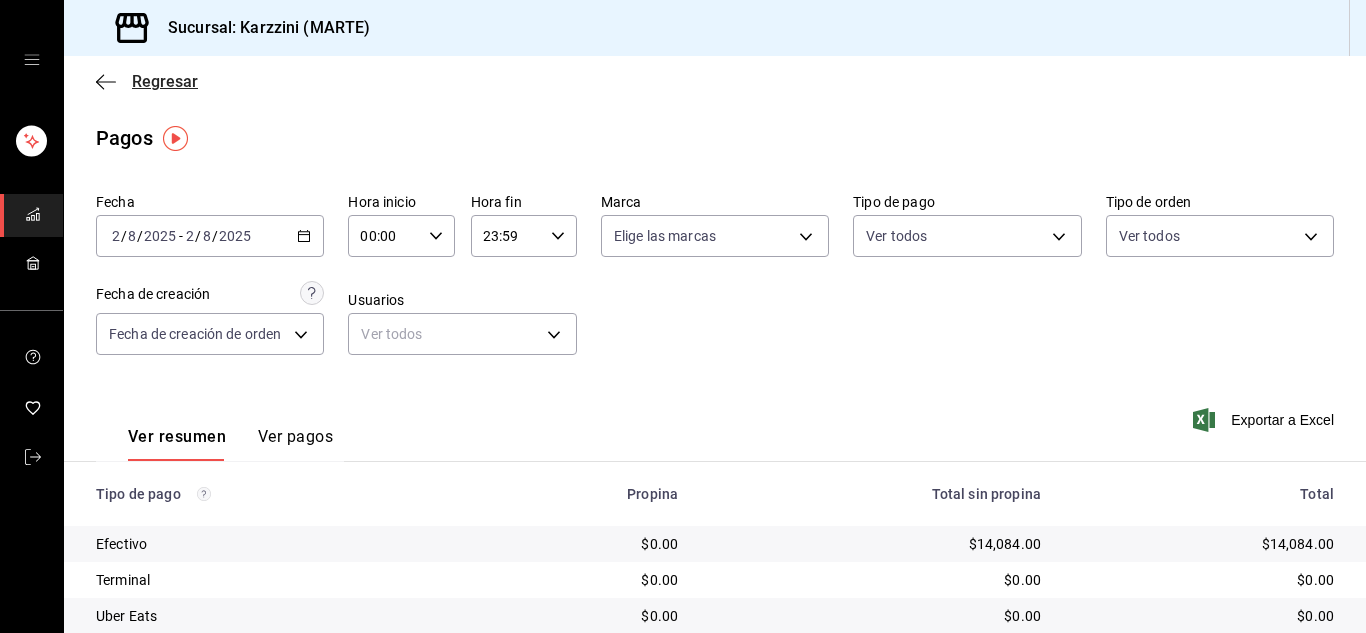 click 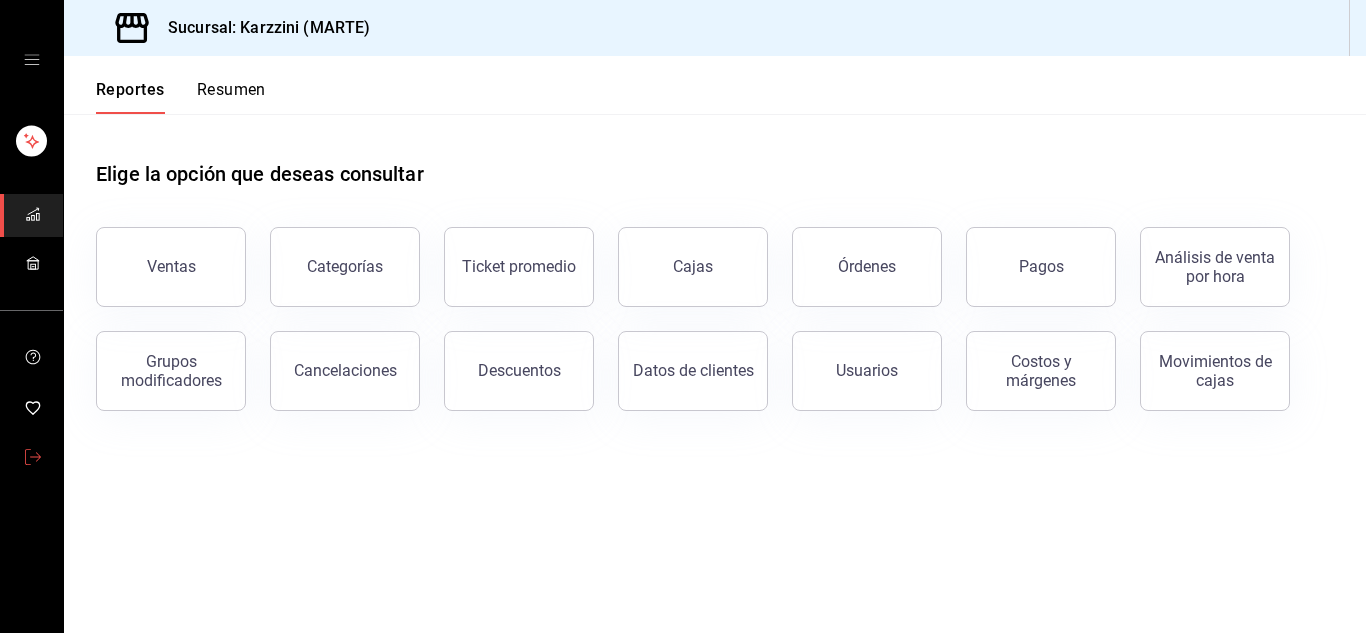 click 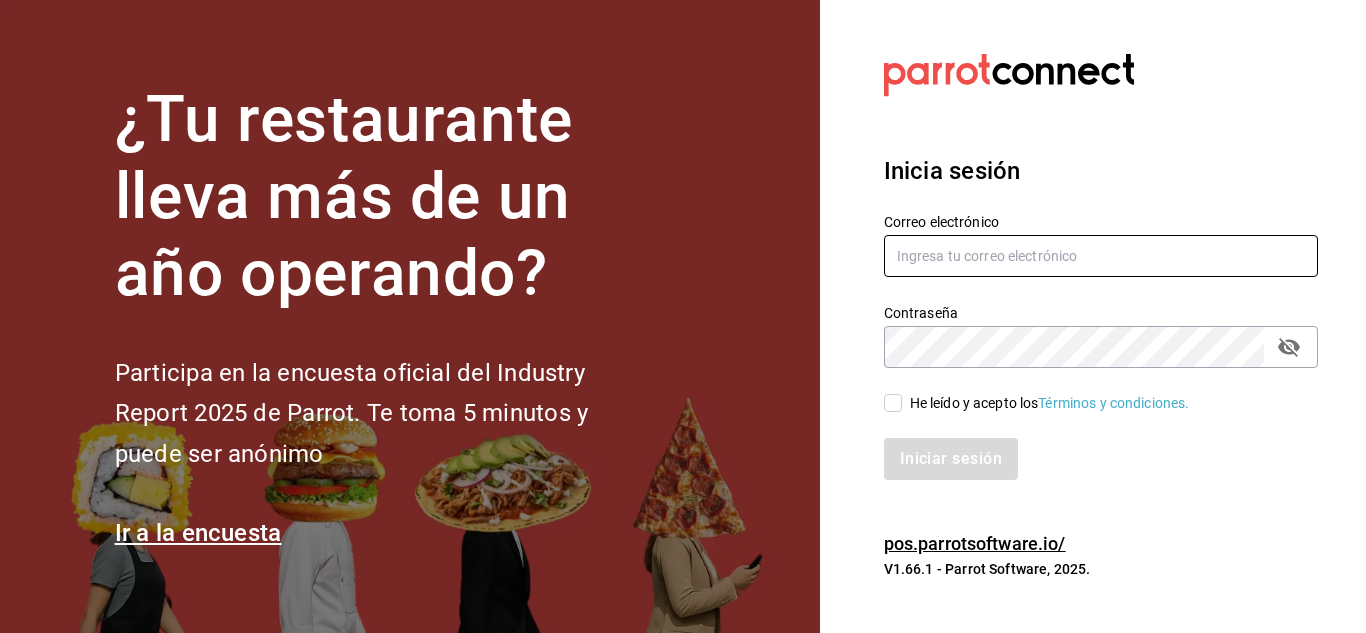 type on "urbina.kenia2010@gmail.com" 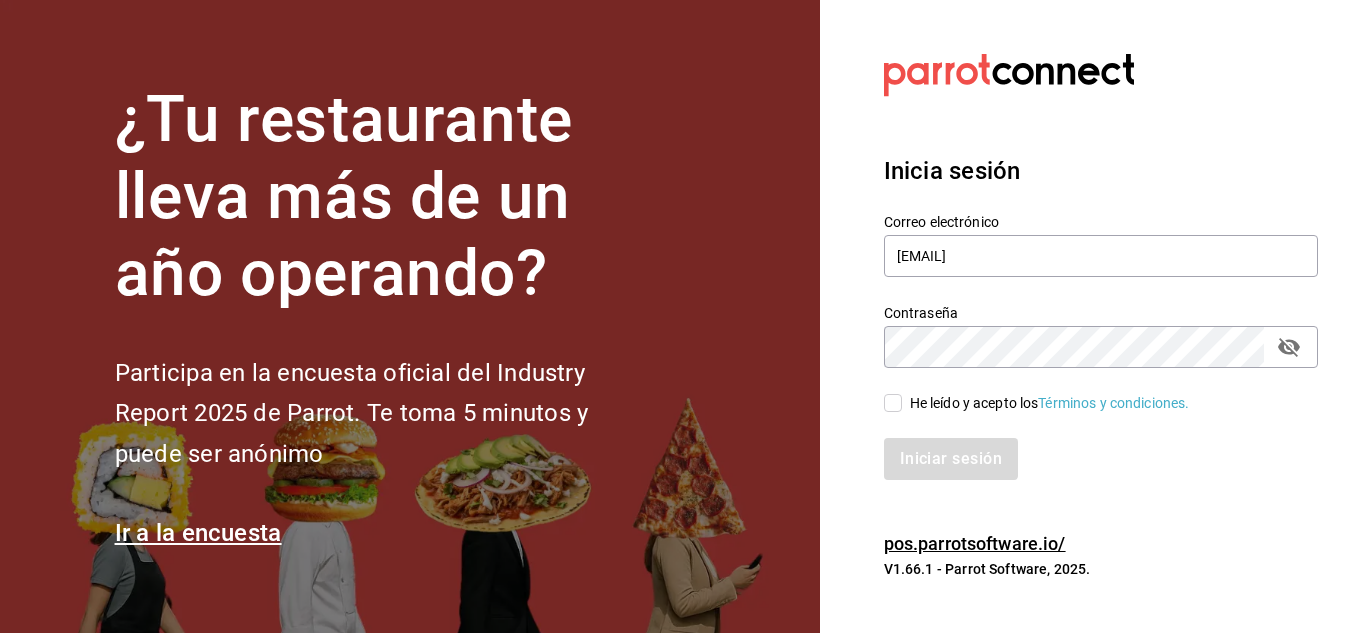 click on "He leído y acepto los  Términos y condiciones." at bounding box center [893, 403] 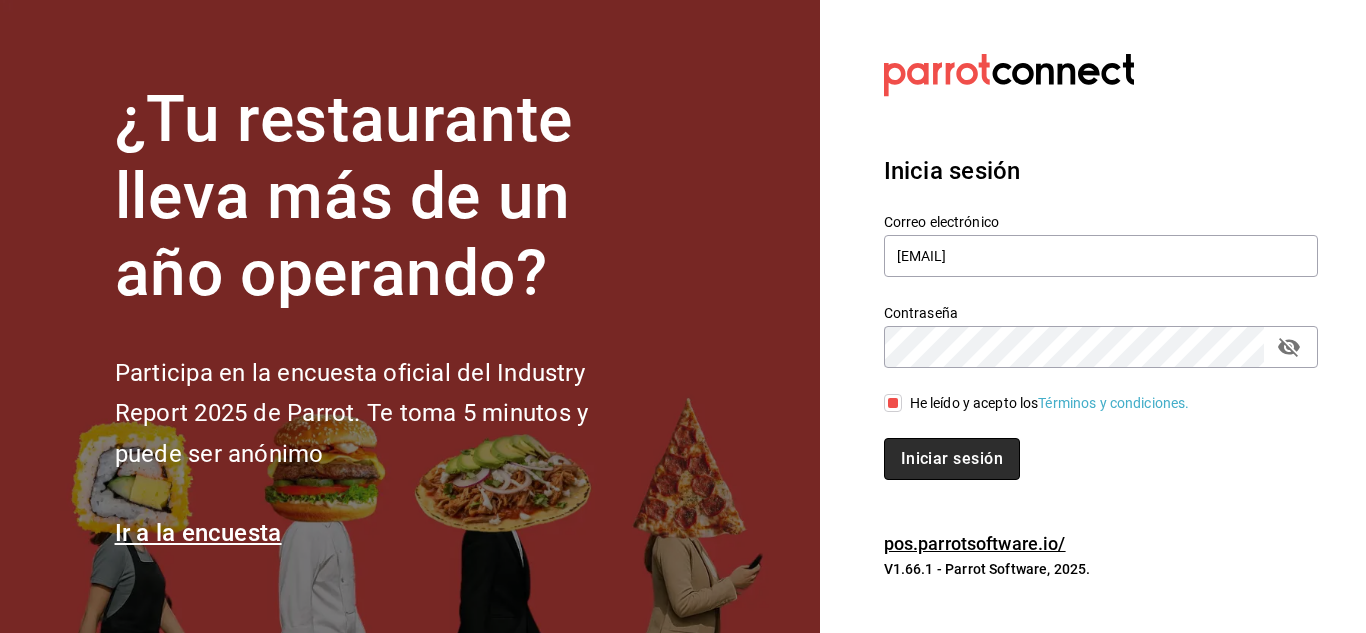 click on "Iniciar sesión" at bounding box center (952, 459) 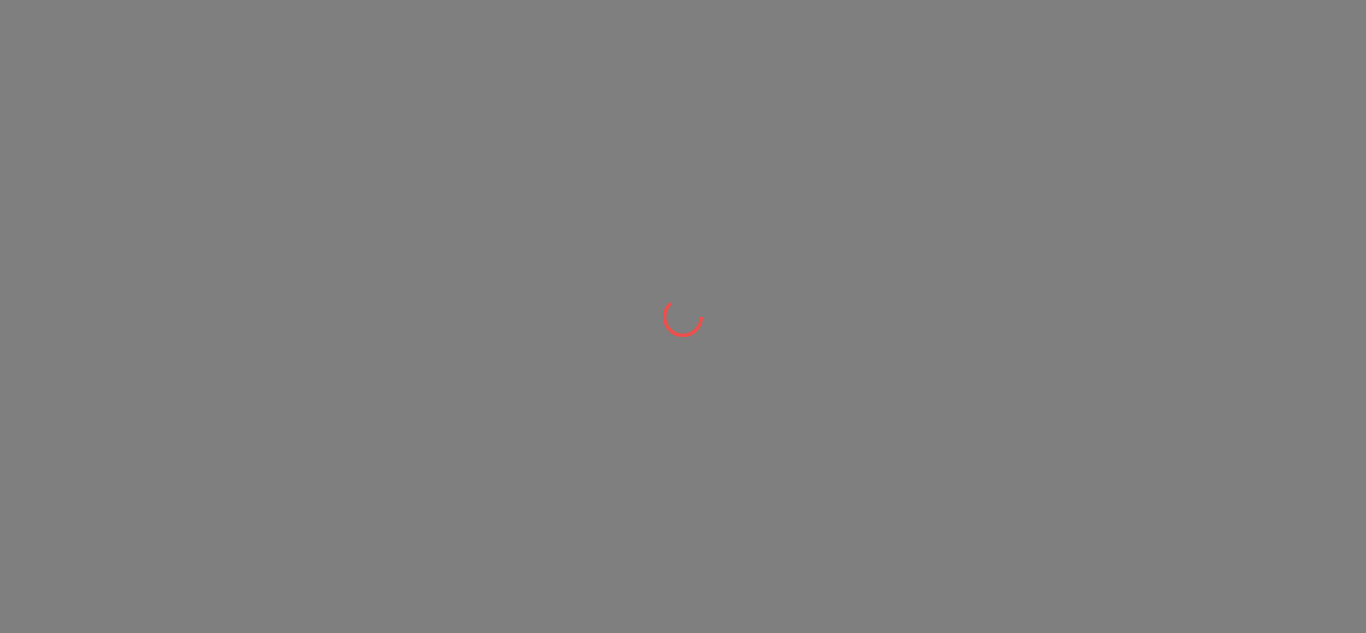 scroll, scrollTop: 0, scrollLeft: 0, axis: both 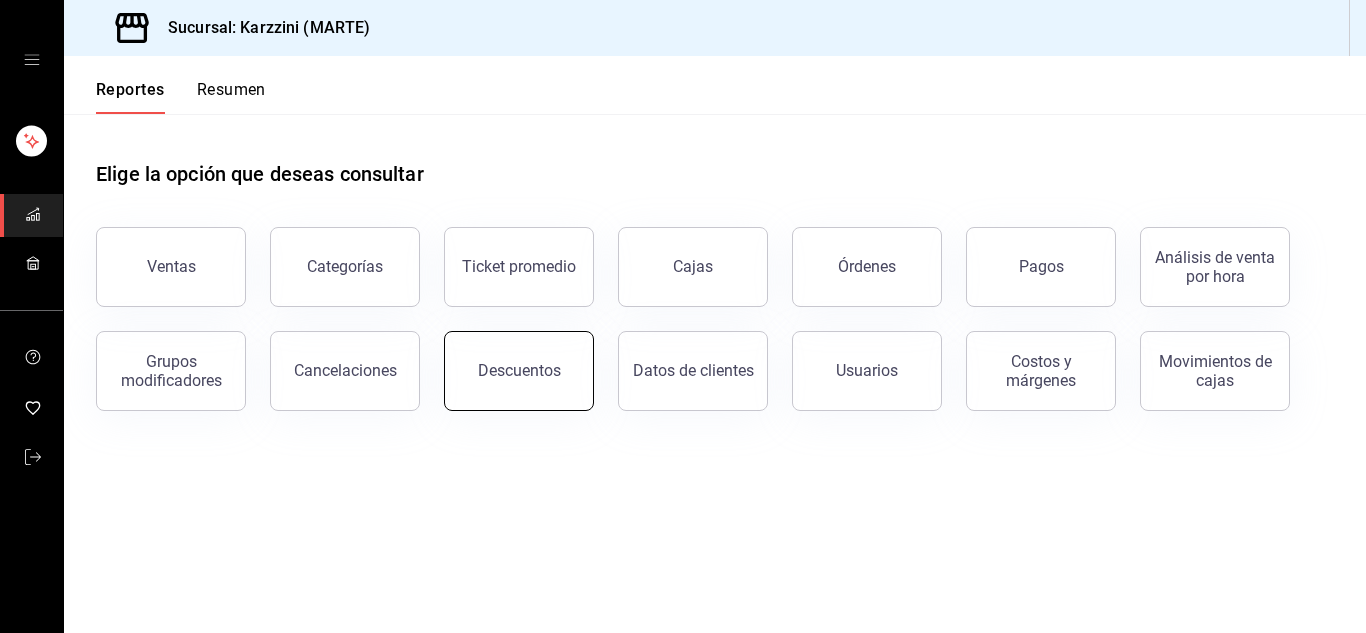 click on "Descuentos" at bounding box center [519, 371] 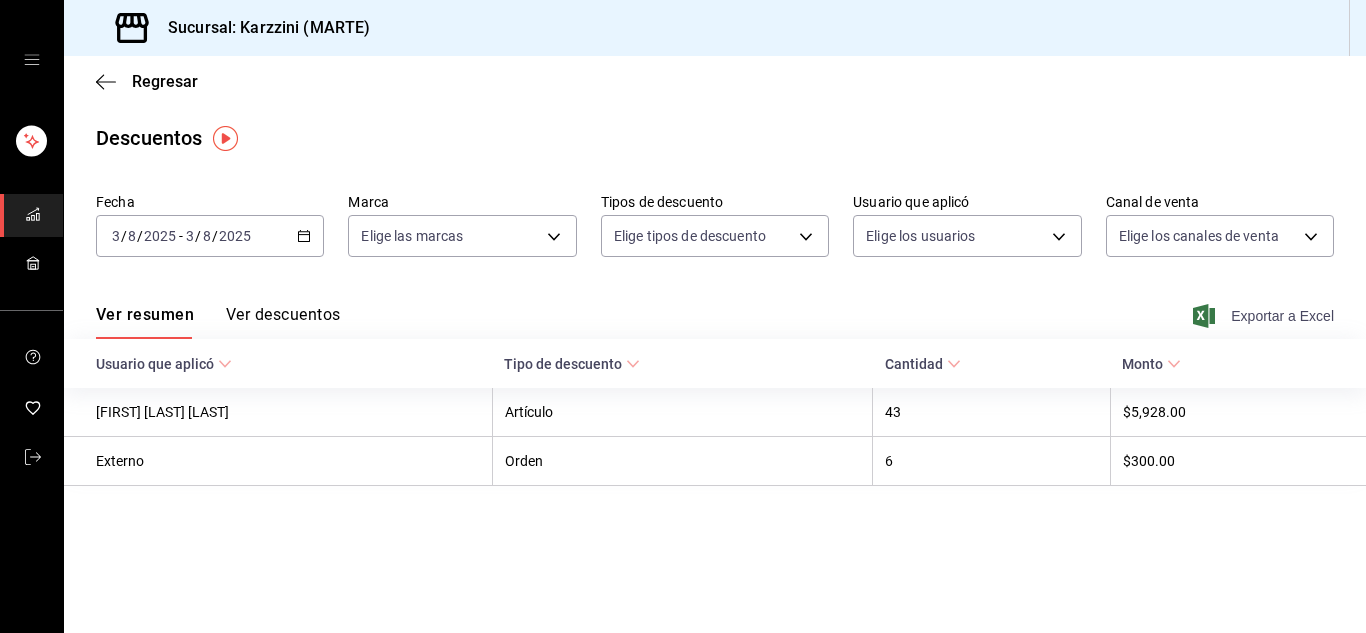 click on "Exportar a Excel" at bounding box center (1265, 316) 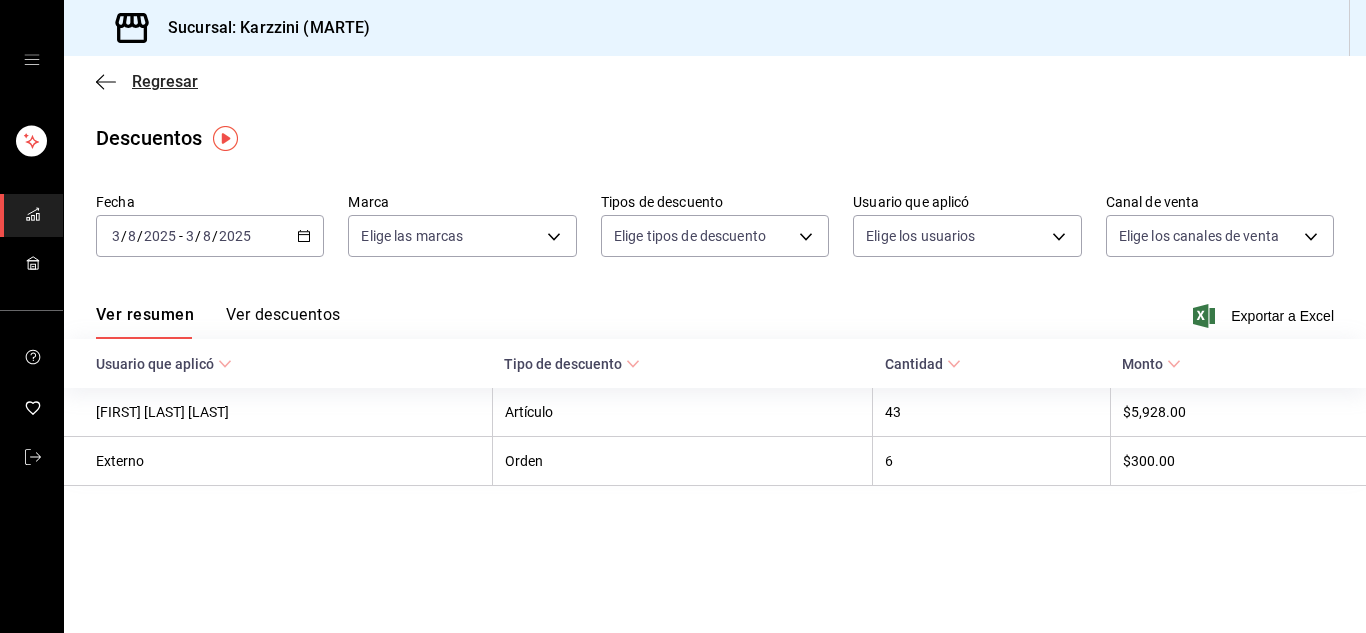 click 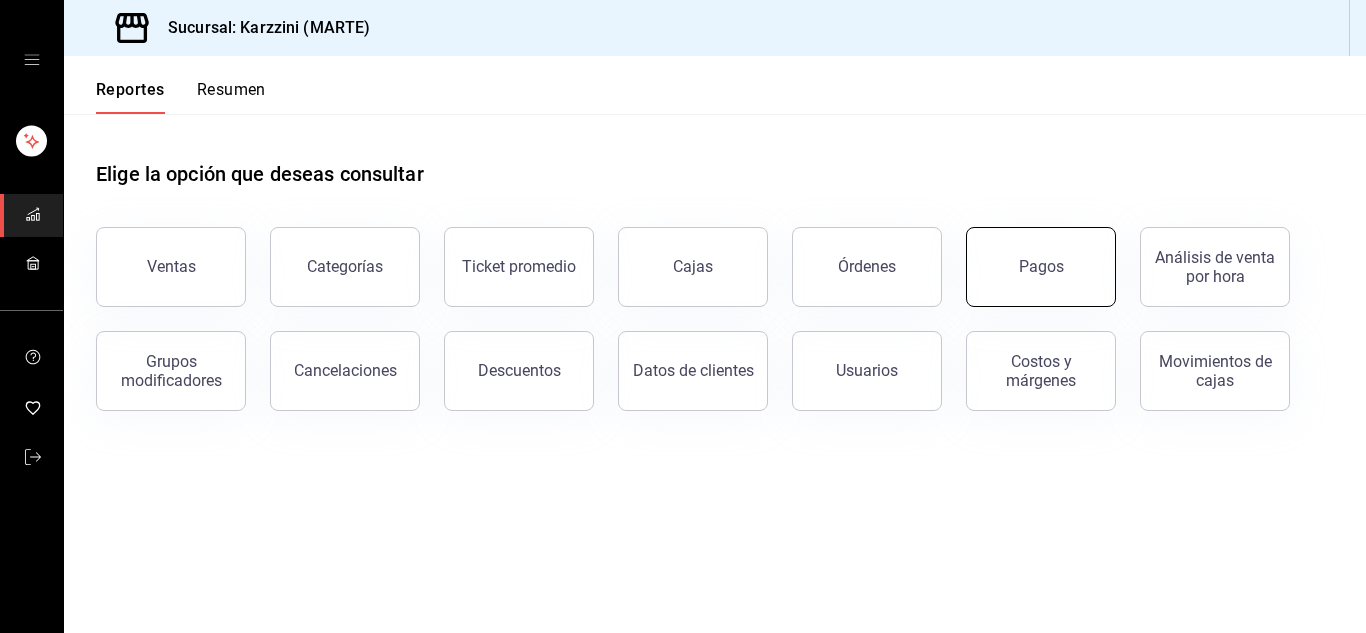 click on "Pagos" at bounding box center (1041, 266) 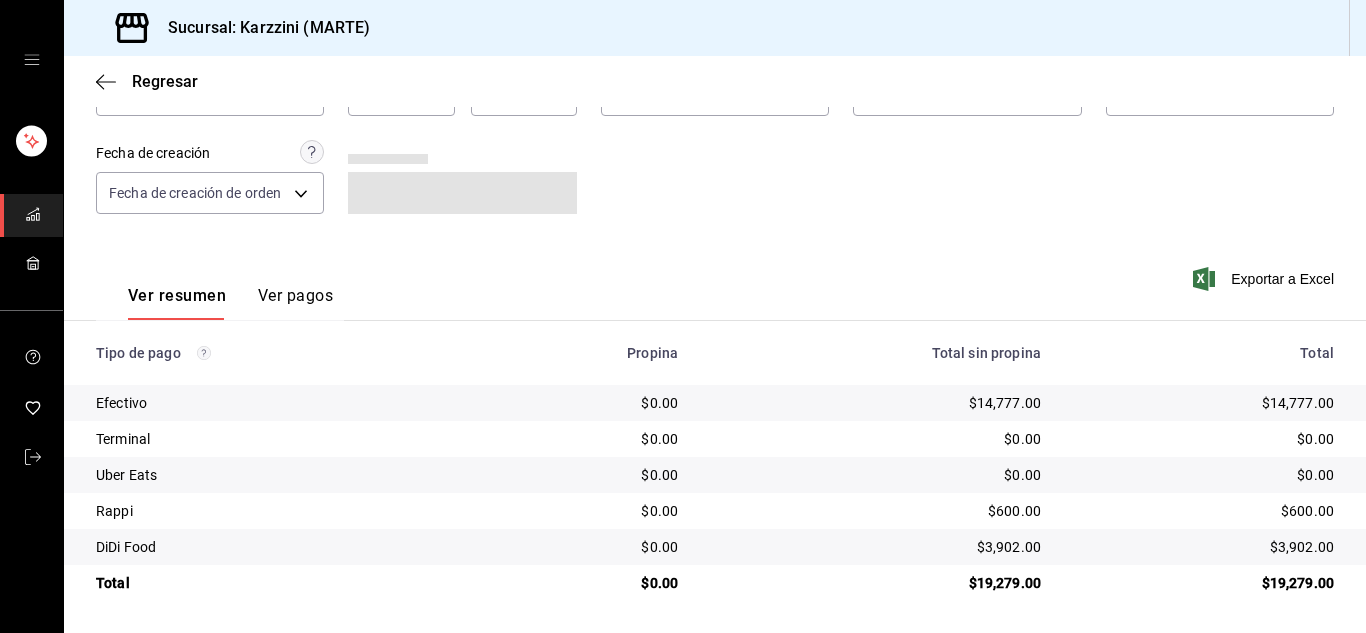 scroll, scrollTop: 142, scrollLeft: 0, axis: vertical 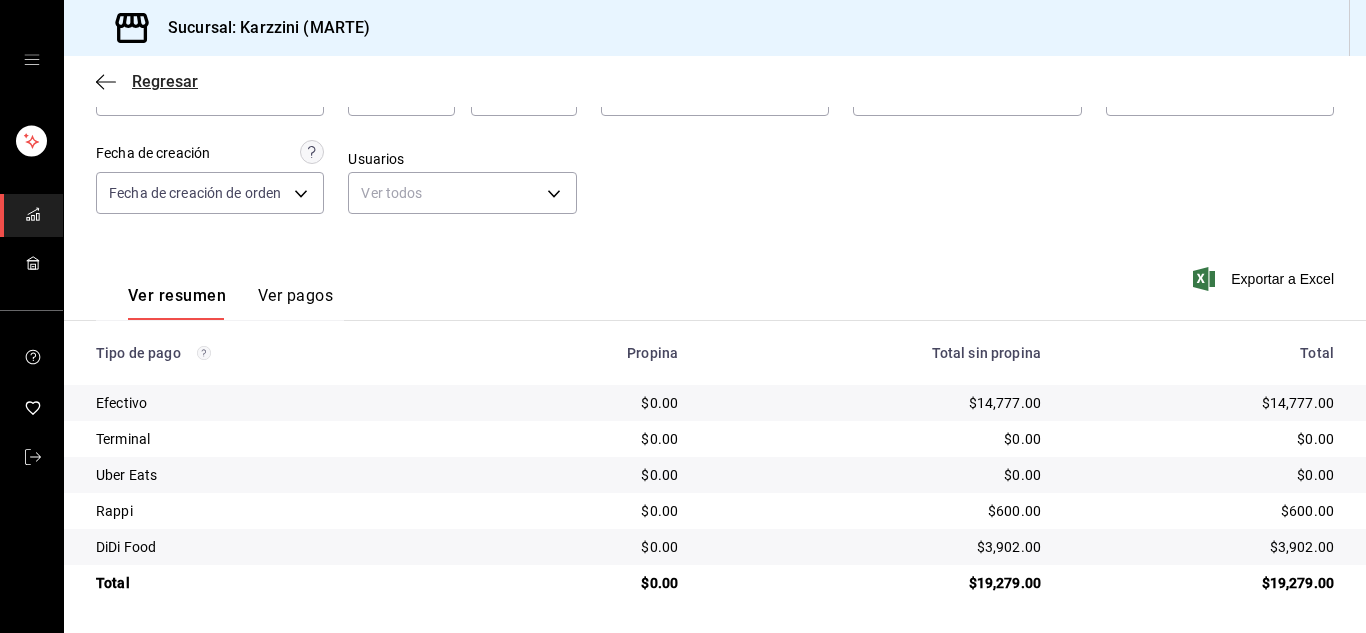 click 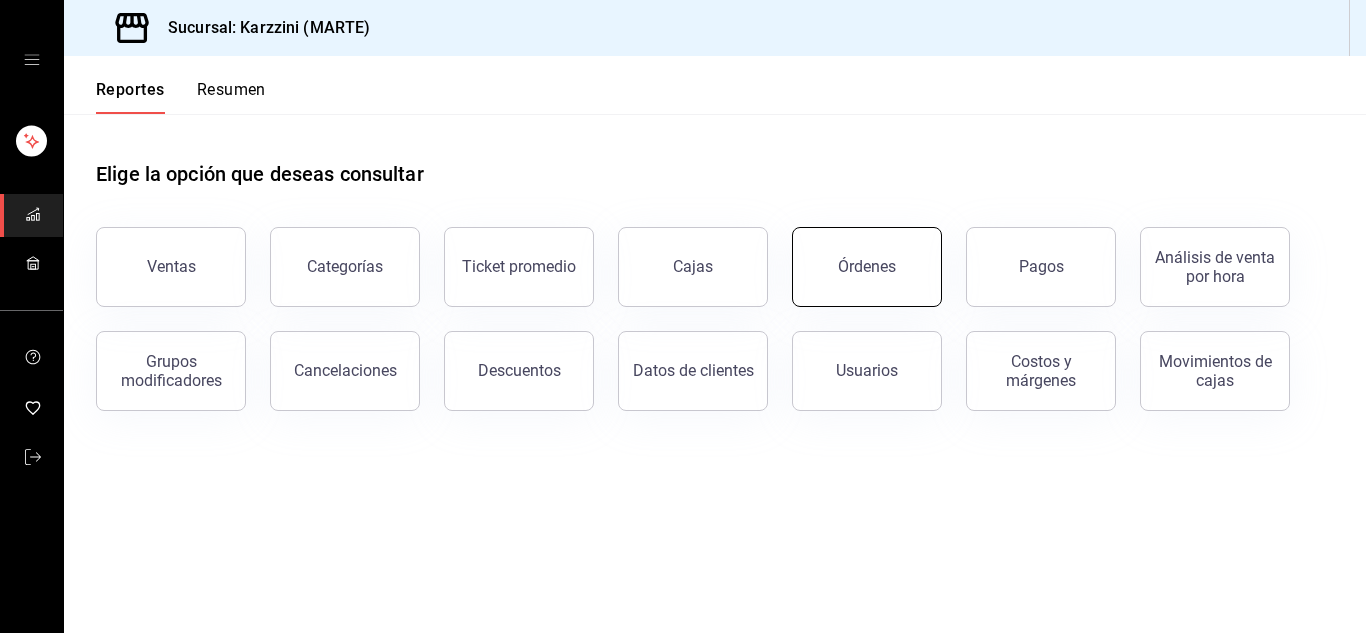click on "Órdenes" at bounding box center (867, 266) 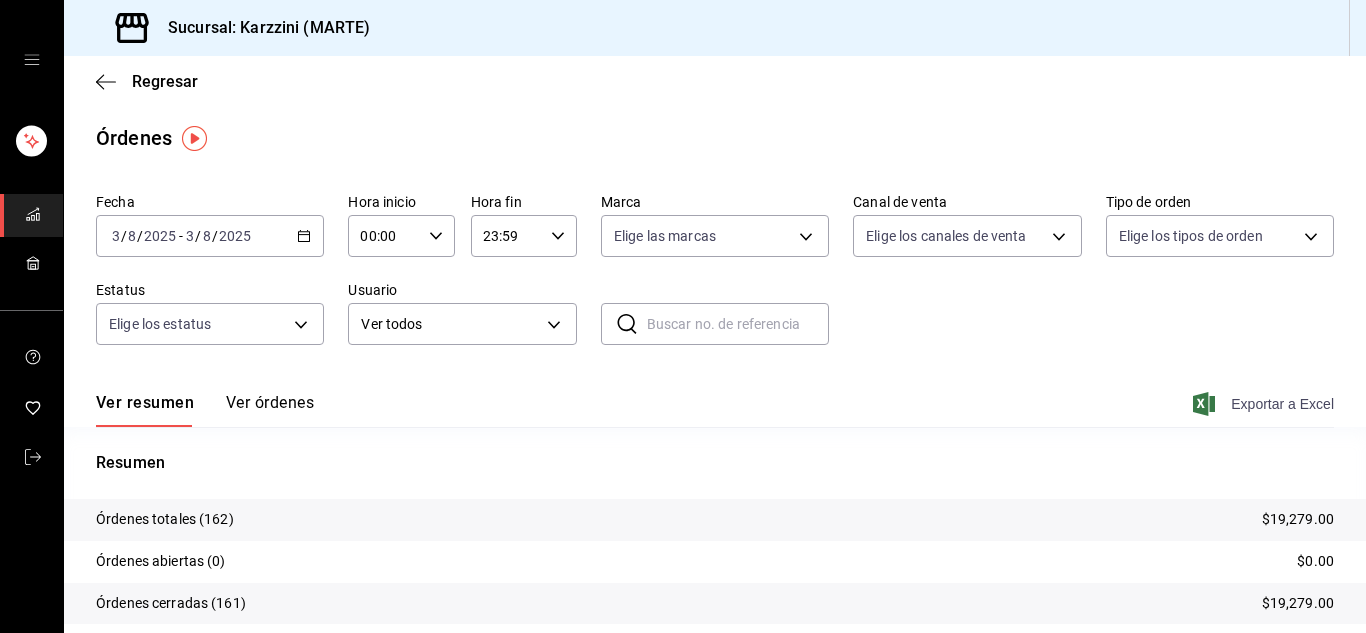 click on "Exportar a Excel" at bounding box center [1265, 404] 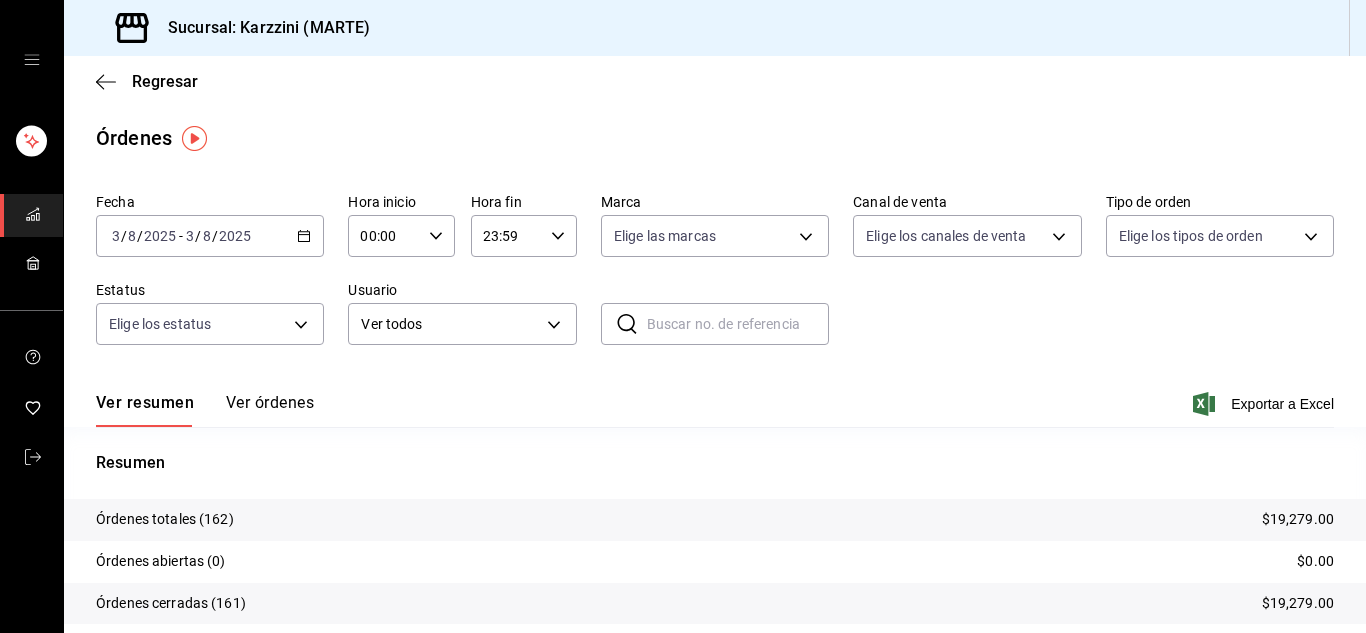 click on "Órdenes abiertas (0) $0.00" at bounding box center [715, 562] 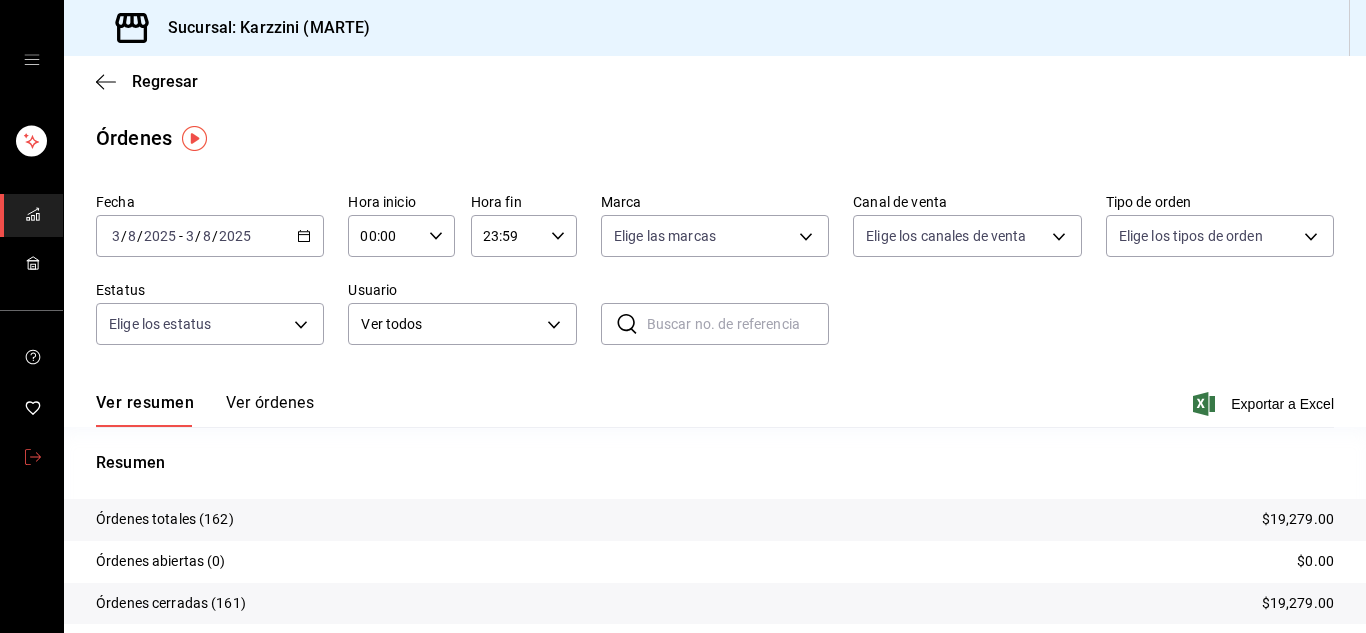 click 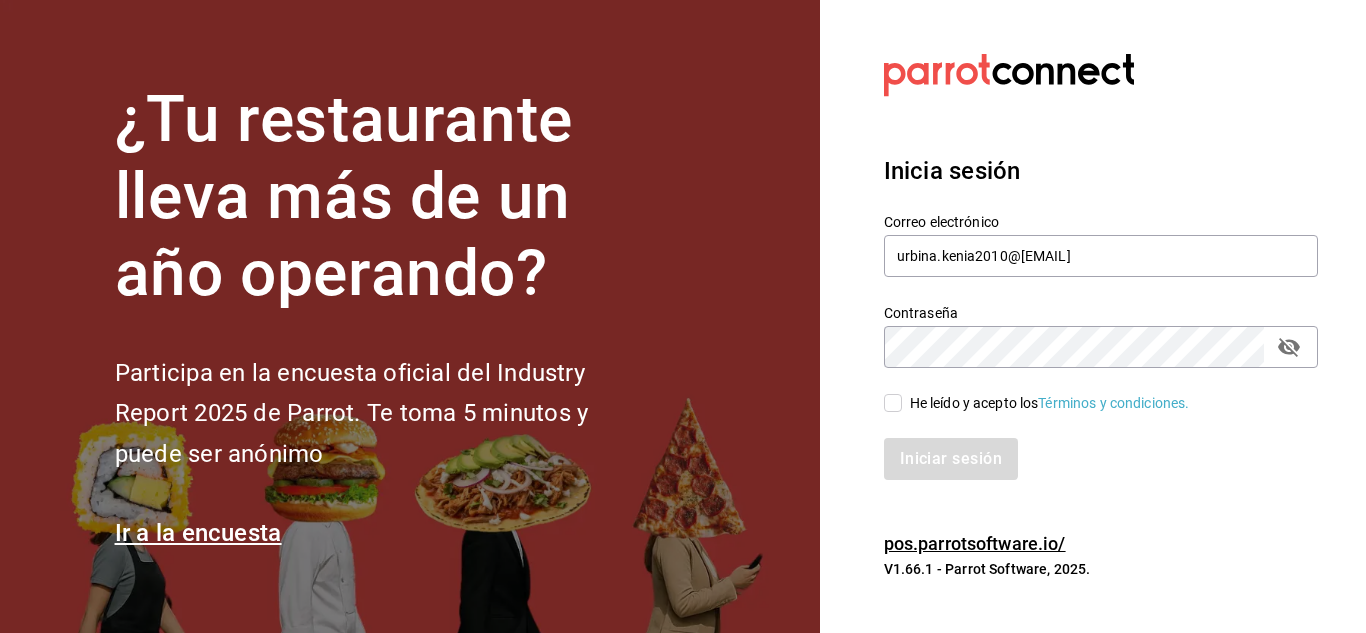 click on "He leído y acepto los  Términos y condiciones." at bounding box center (893, 403) 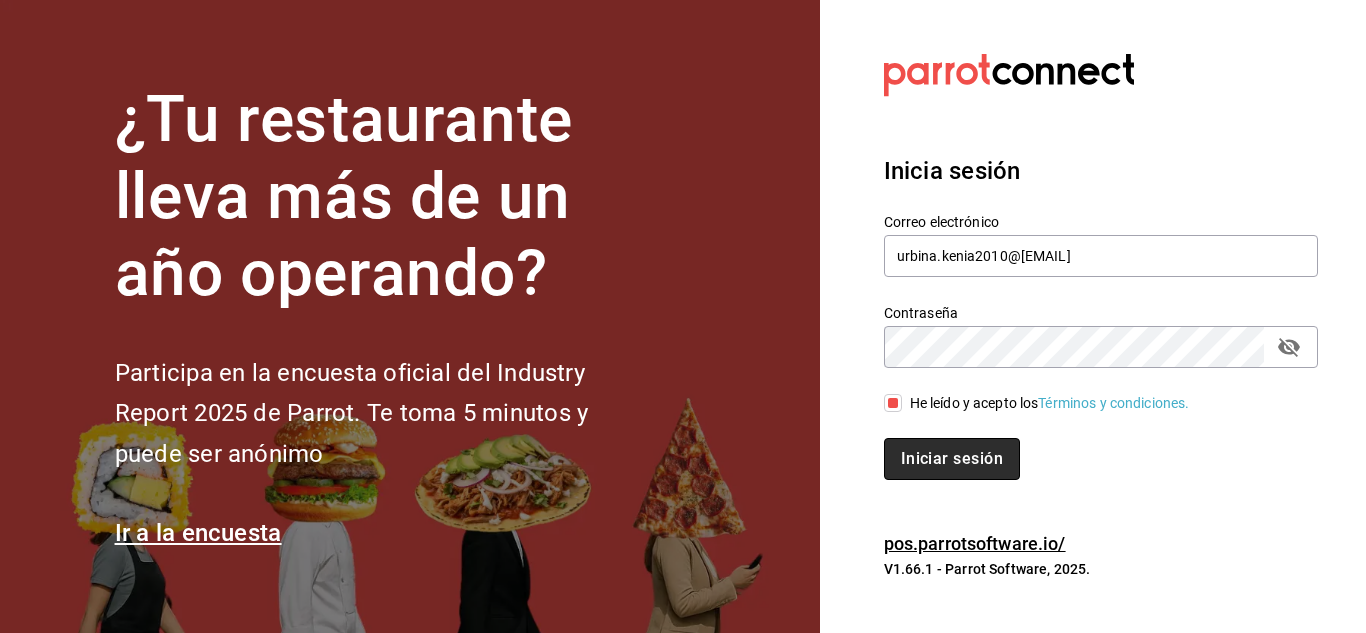 click on "Iniciar sesión" at bounding box center (952, 459) 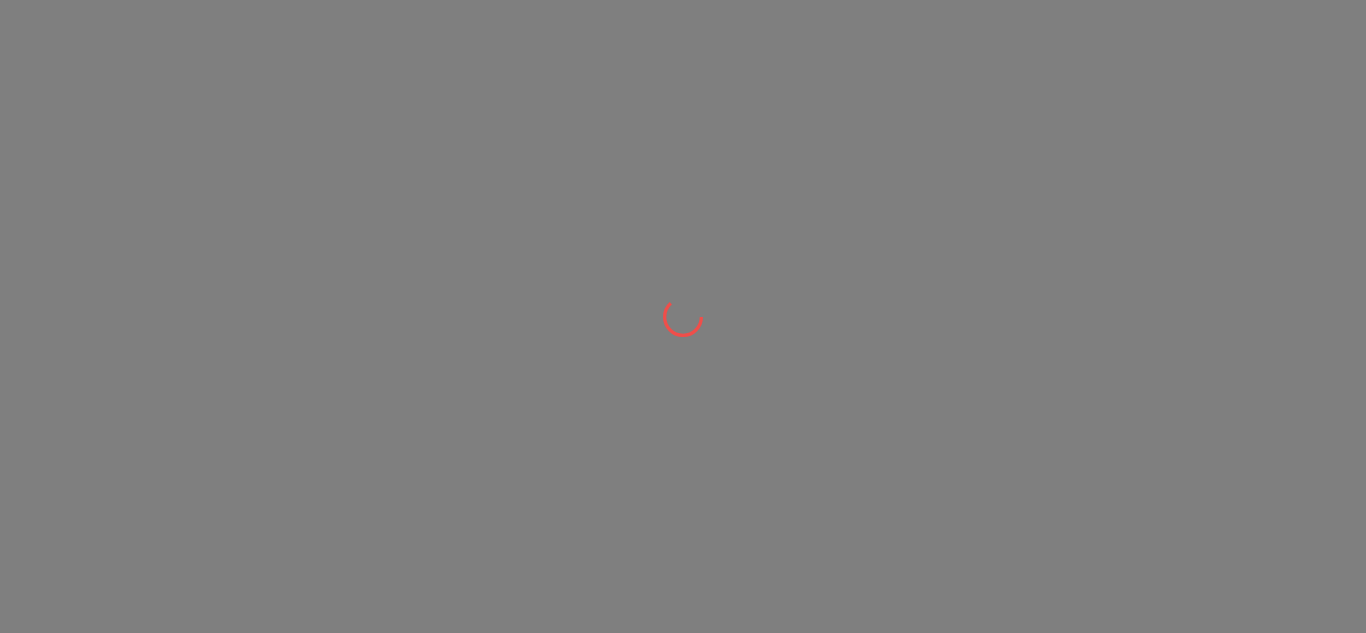 scroll, scrollTop: 0, scrollLeft: 0, axis: both 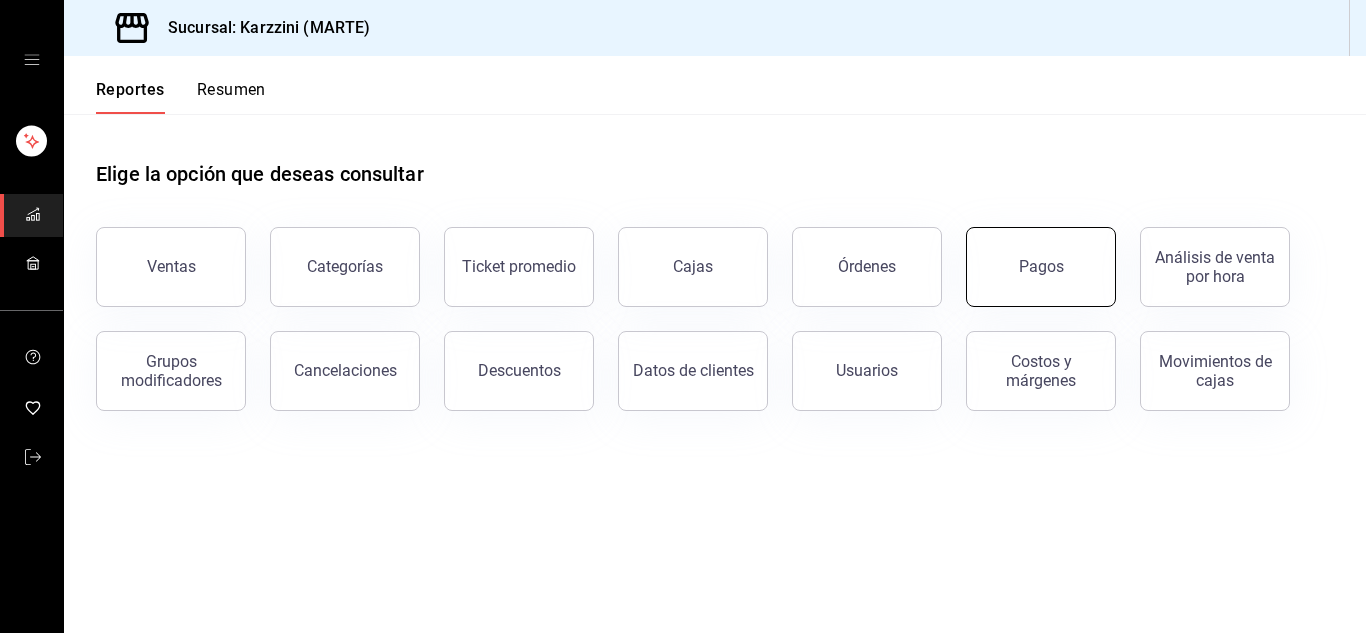 click on "Pagos" at bounding box center [1041, 266] 